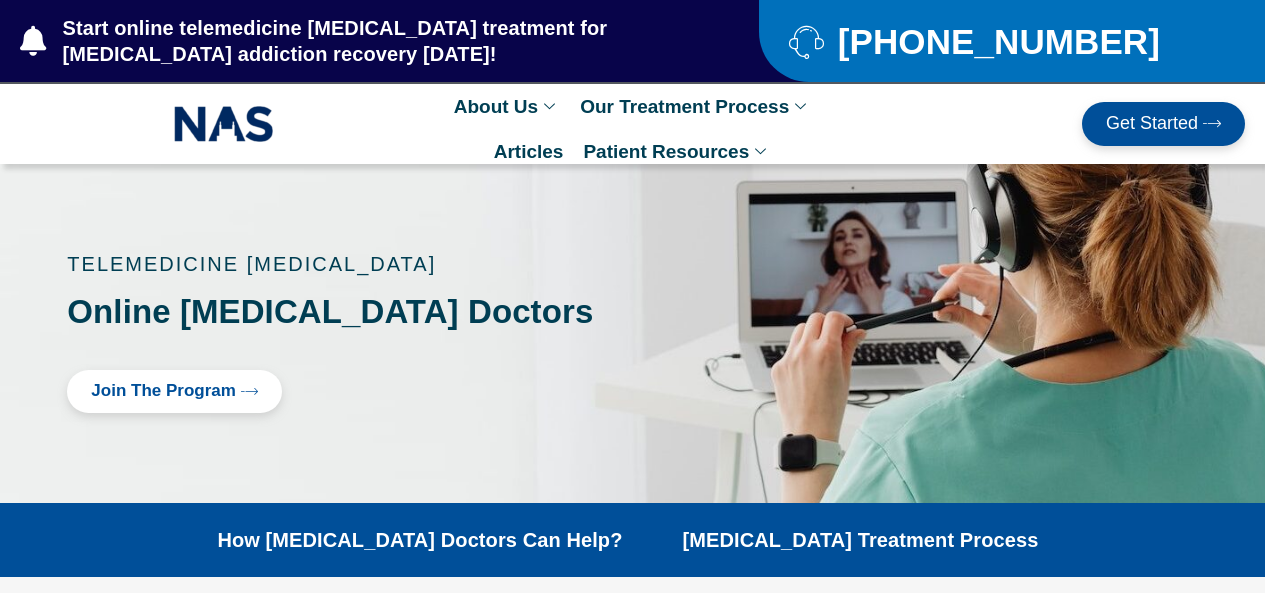 scroll, scrollTop: 0, scrollLeft: 0, axis: both 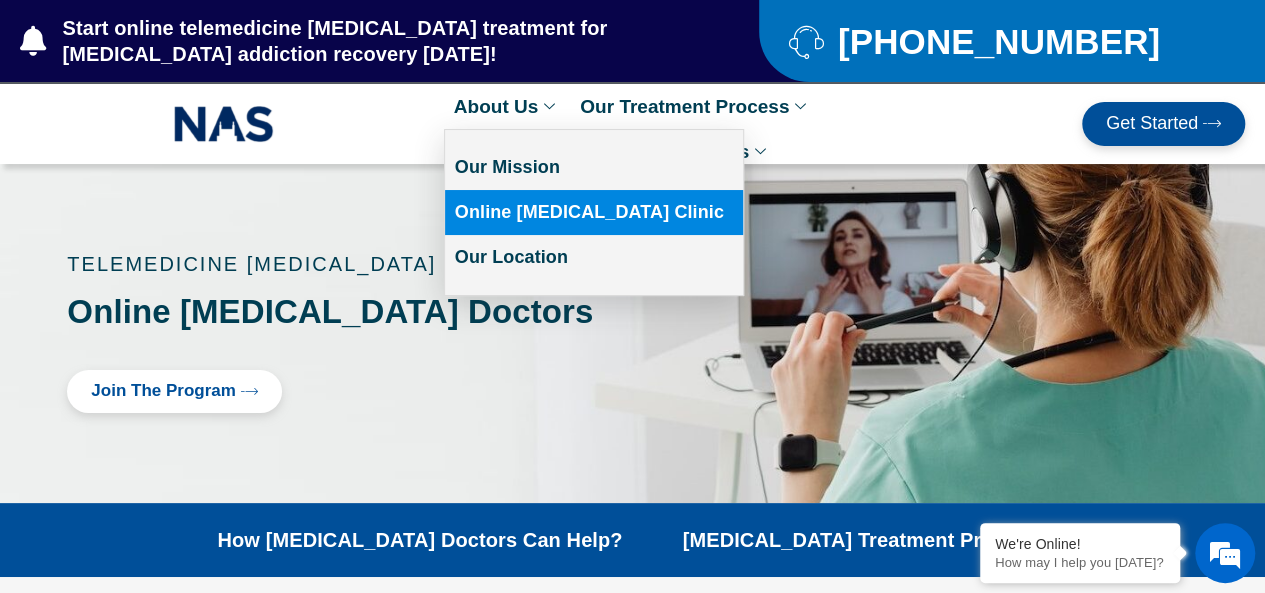 click on "Online [MEDICAL_DATA] Clinic" at bounding box center [594, 212] 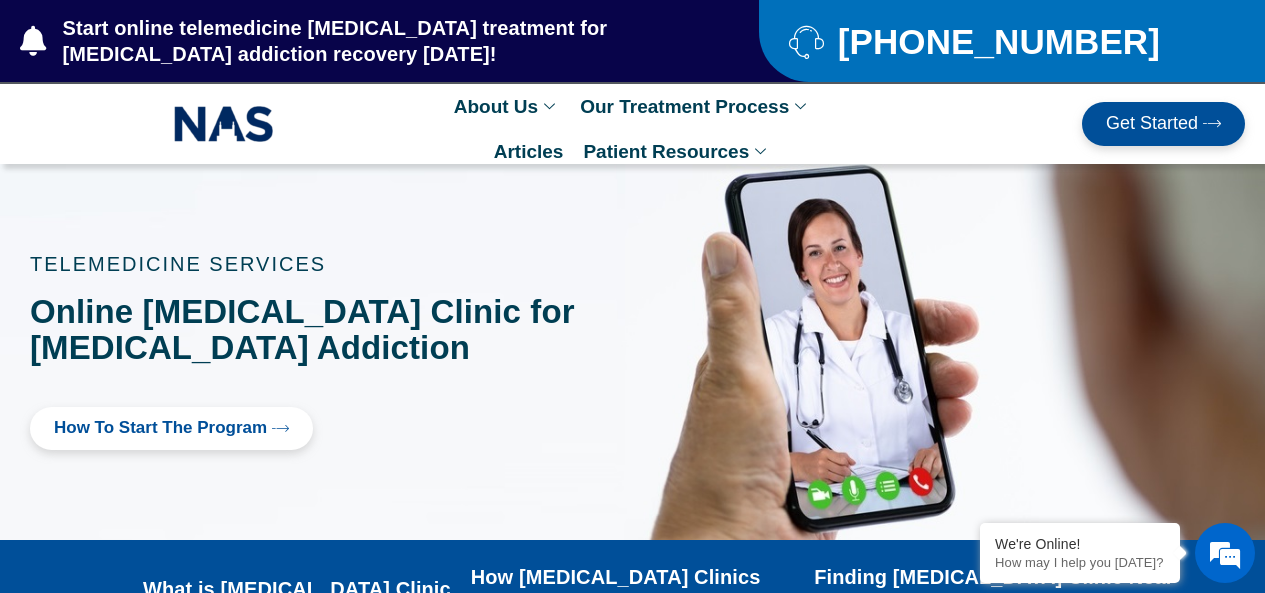 scroll, scrollTop: 0, scrollLeft: 0, axis: both 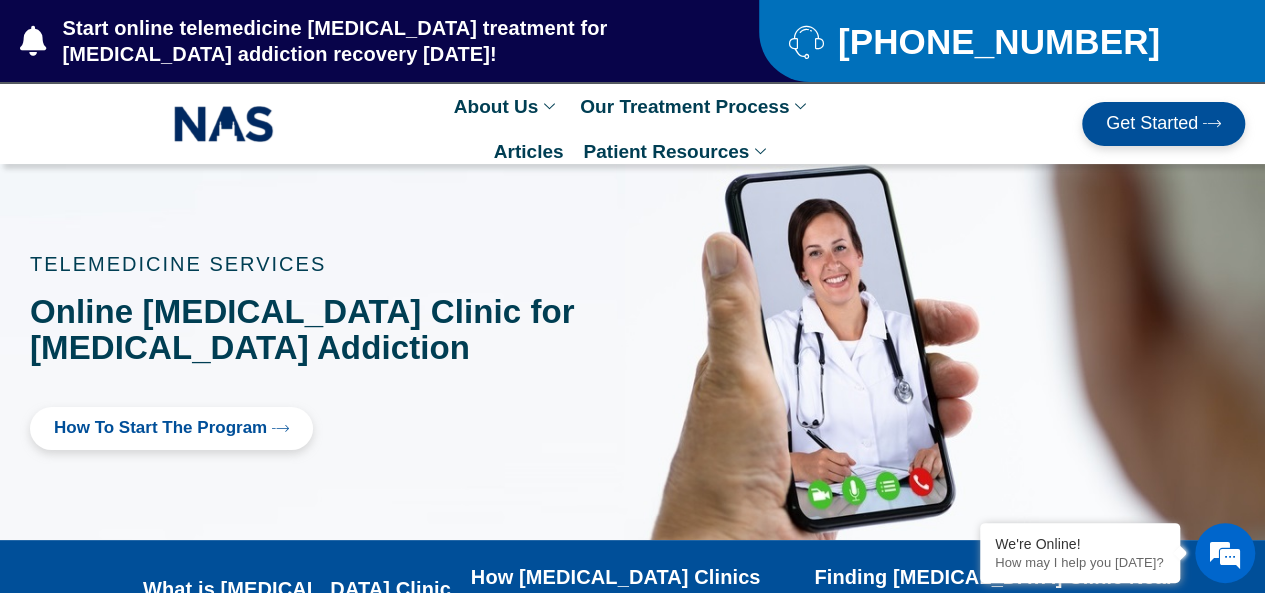 click on "How to Start the program" at bounding box center (160, 428) 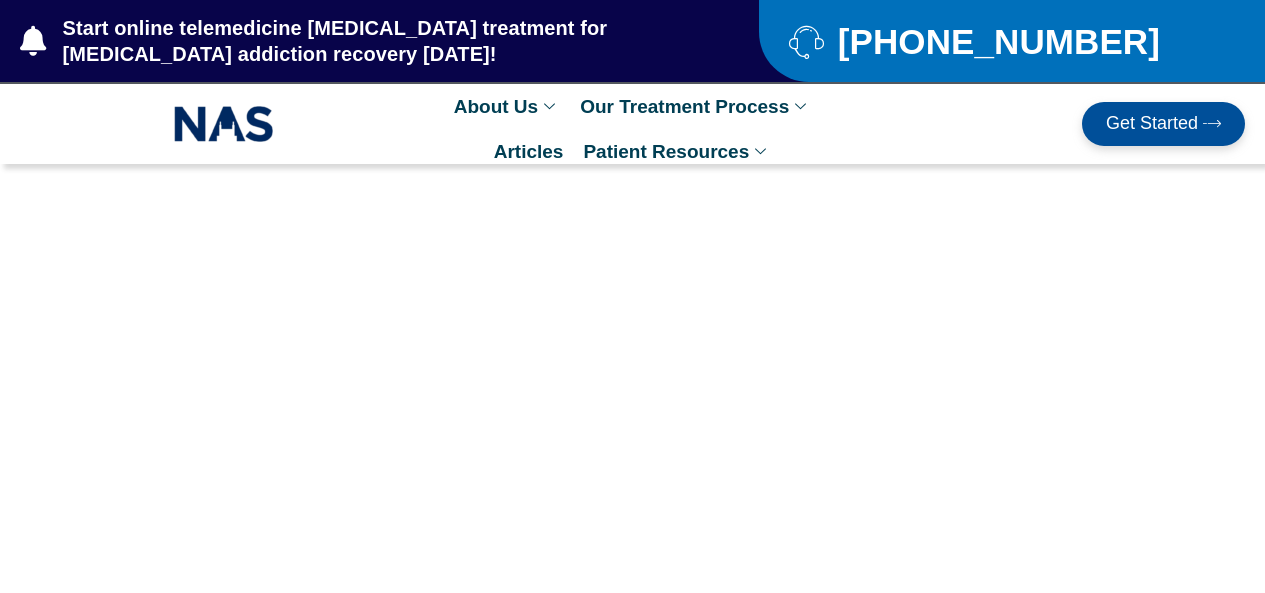 scroll, scrollTop: 0, scrollLeft: 0, axis: both 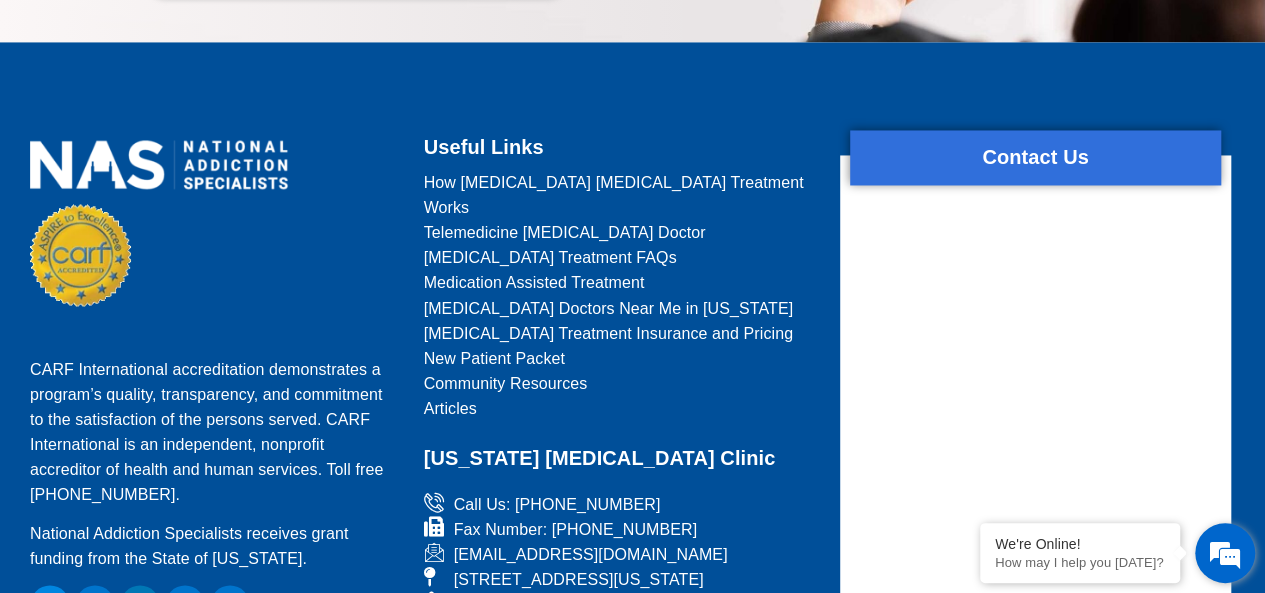 click at bounding box center (1225, 553) 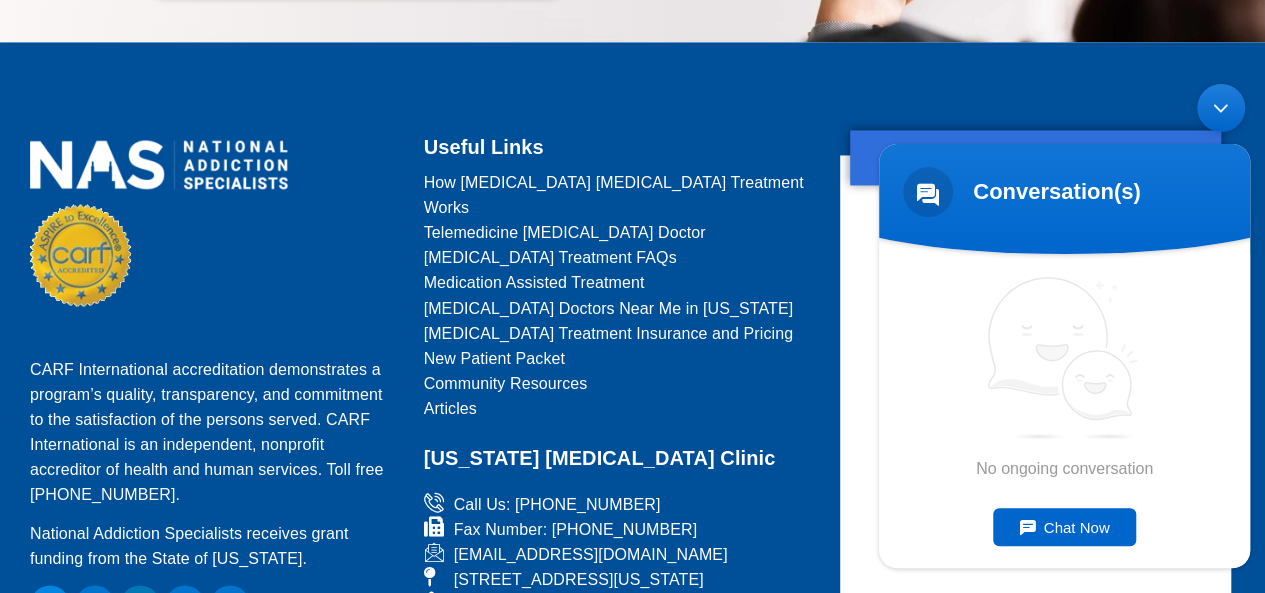click on "Chat Now" at bounding box center (1065, 526) 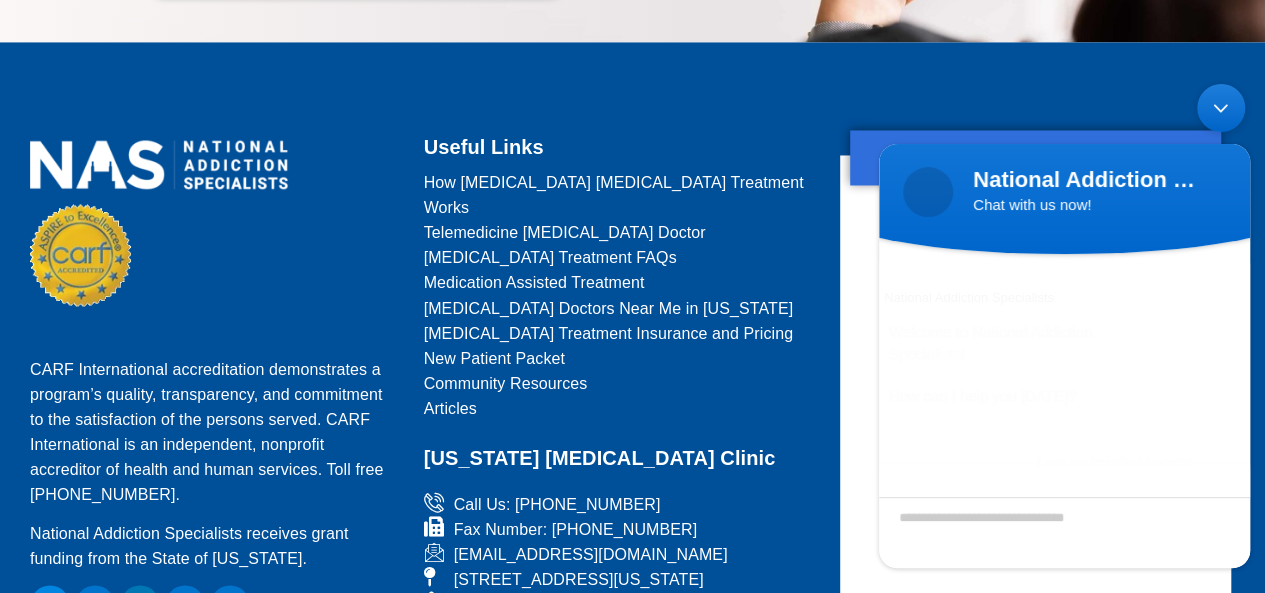 scroll, scrollTop: 68, scrollLeft: 0, axis: vertical 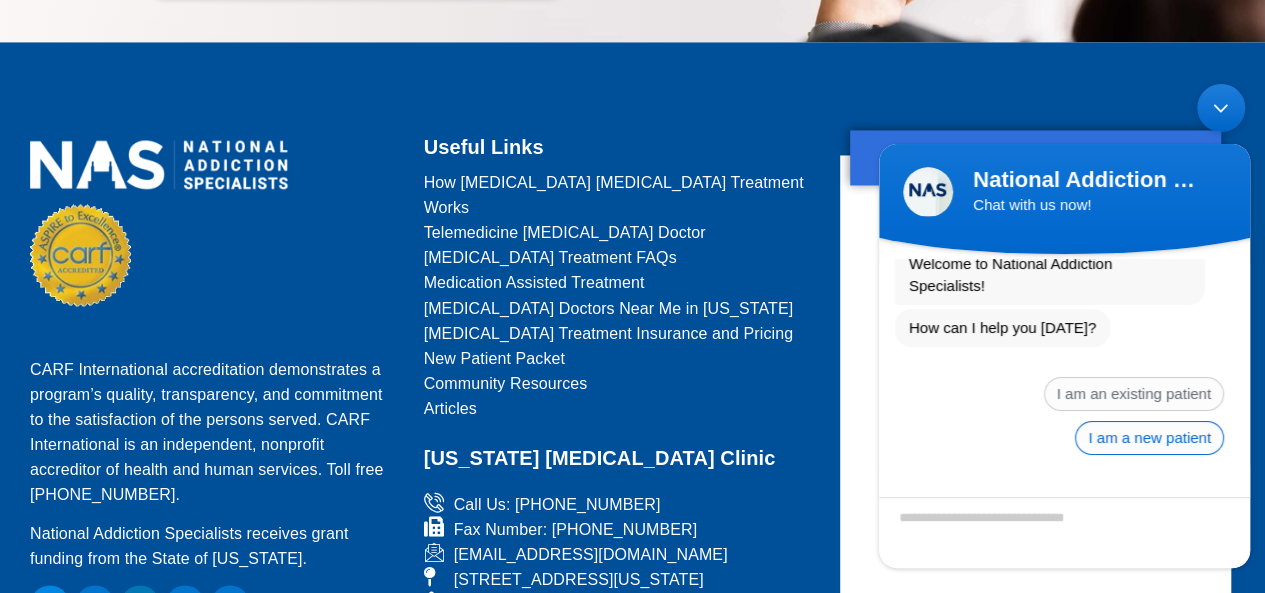 click on "I am a new patient" at bounding box center [1149, 437] 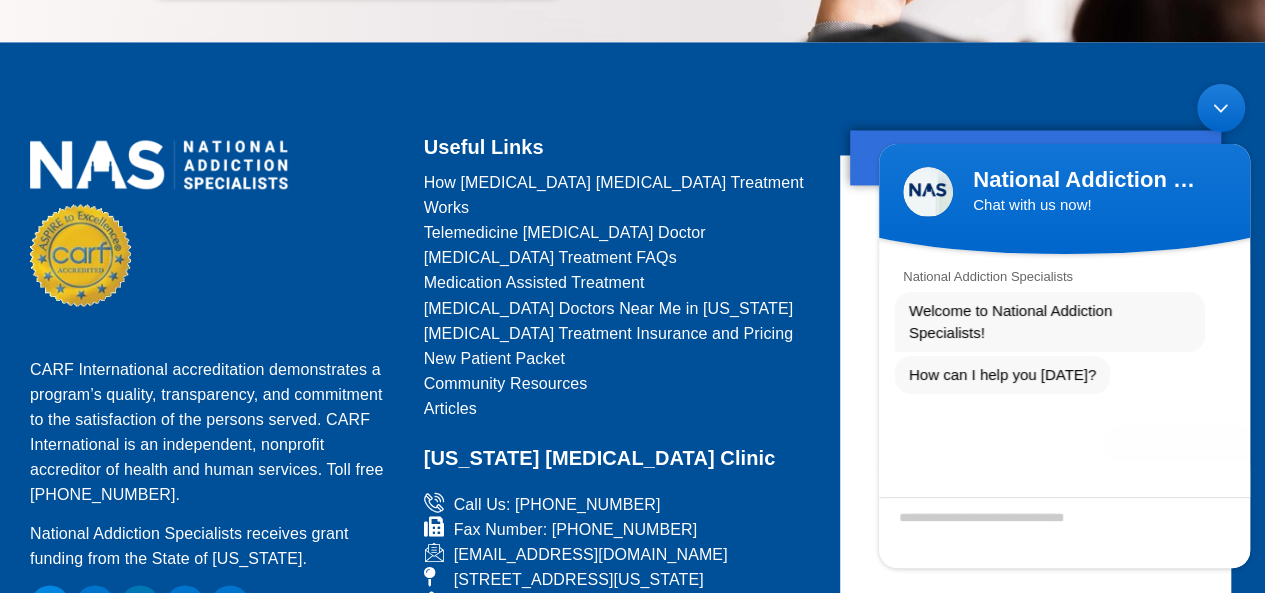 scroll, scrollTop: 90, scrollLeft: 0, axis: vertical 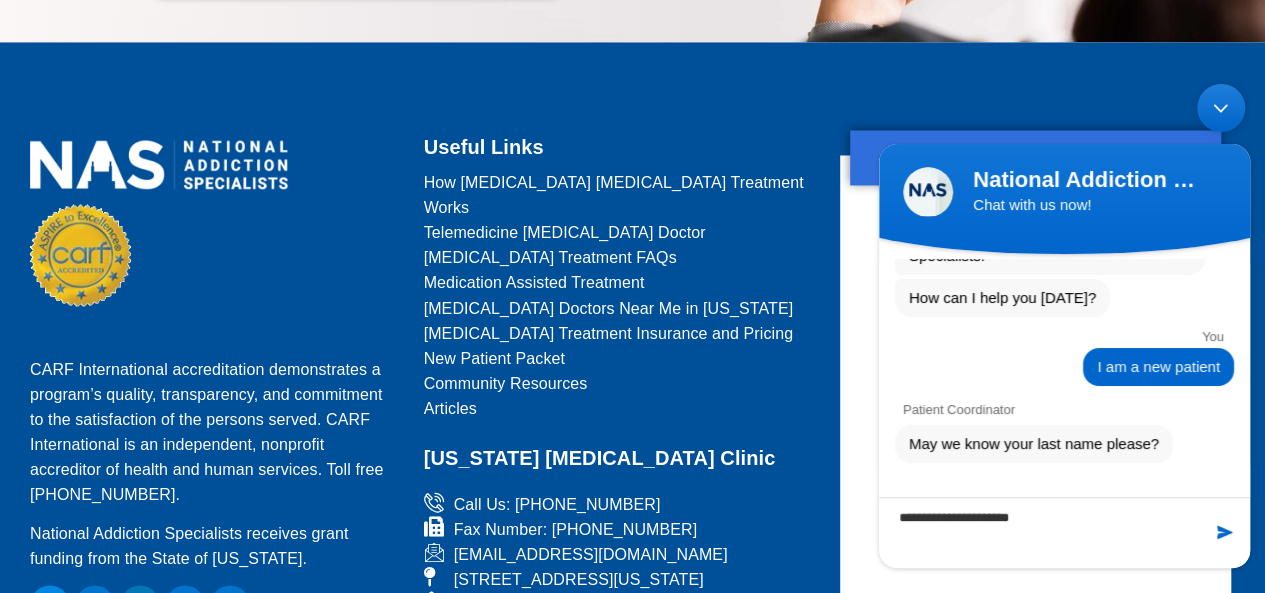 type on "**********" 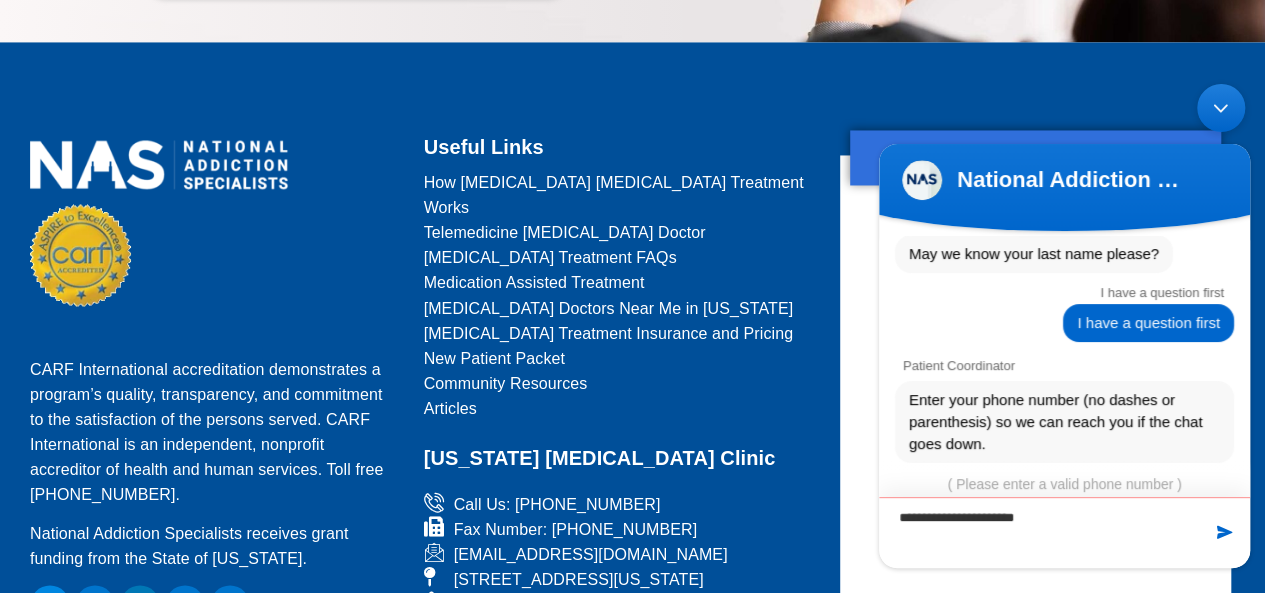 scroll, scrollTop: 0, scrollLeft: 0, axis: both 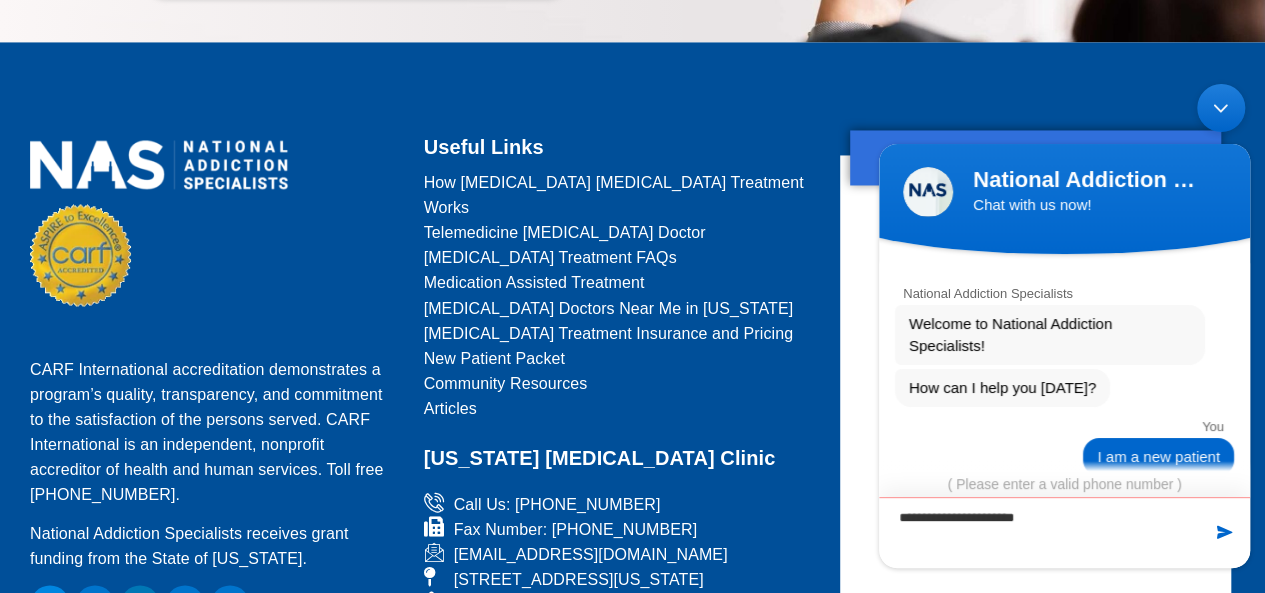 type on "**********" 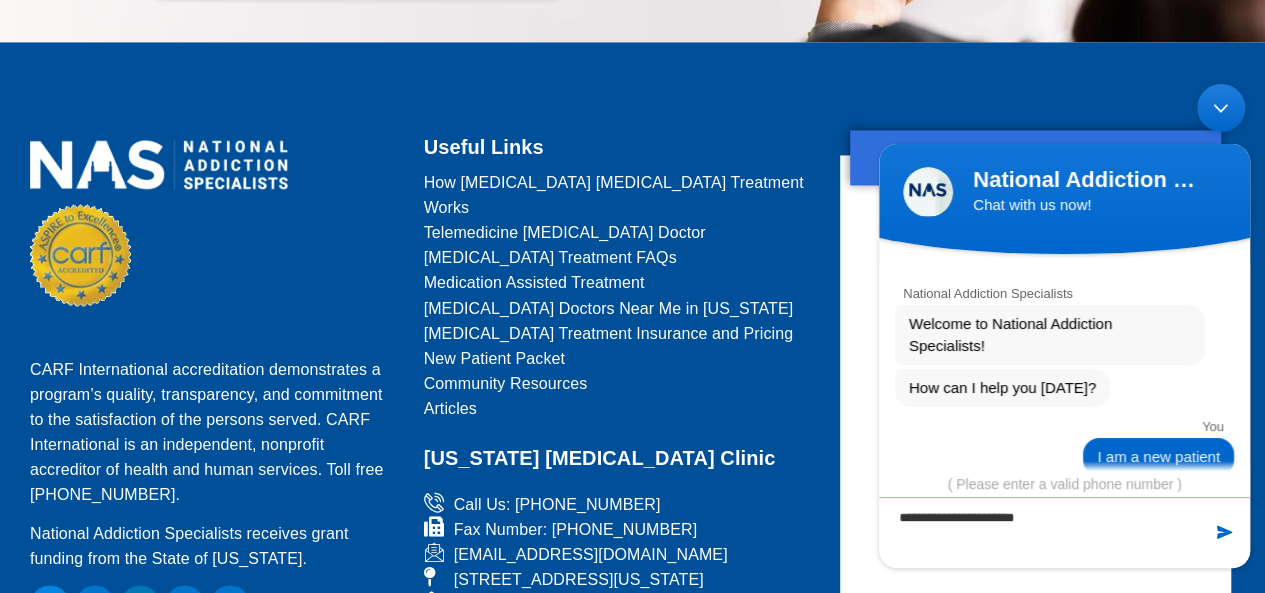 click at bounding box center [1221, 107] 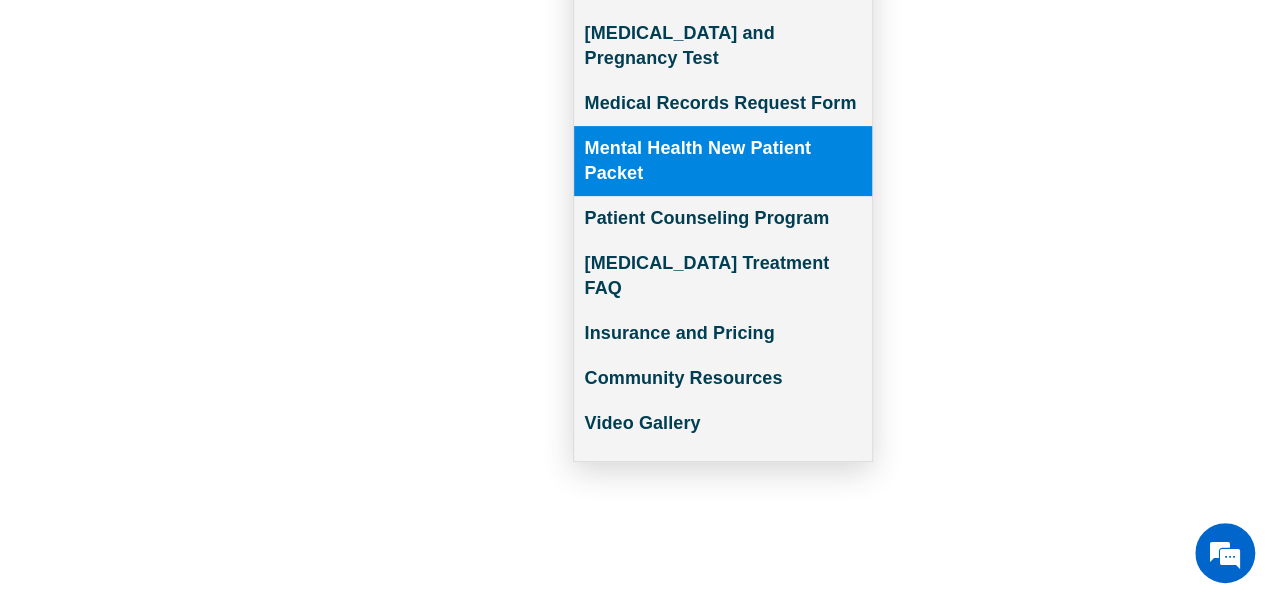 scroll, scrollTop: 300, scrollLeft: 0, axis: vertical 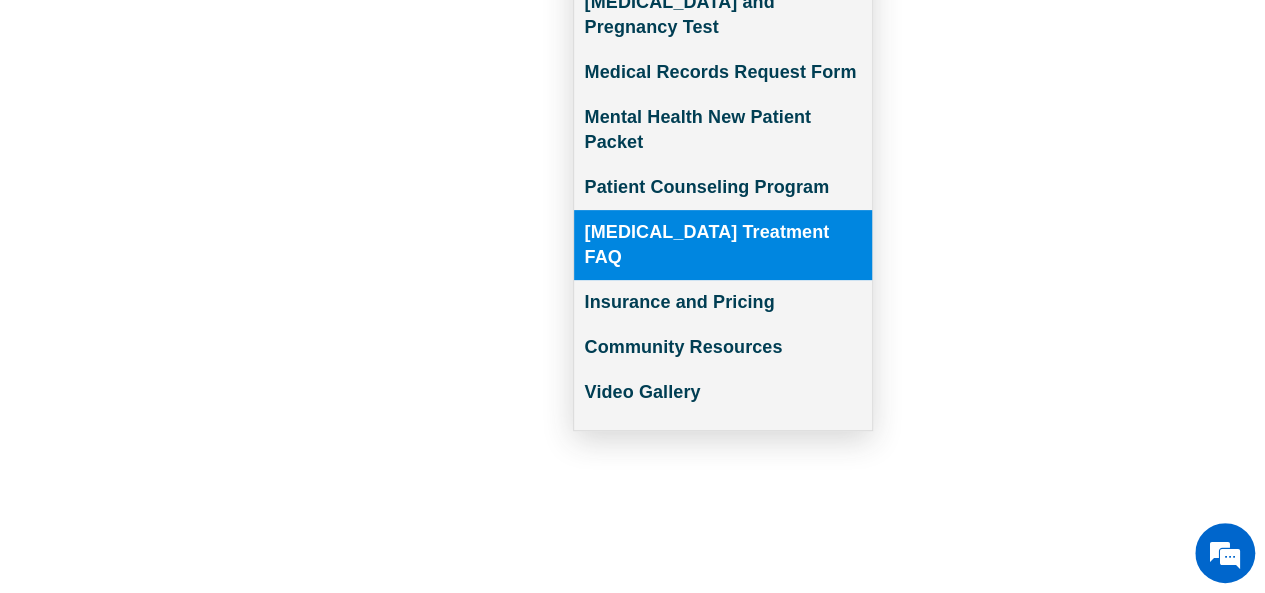 click on "[MEDICAL_DATA] Treatment FAQ" at bounding box center [723, 245] 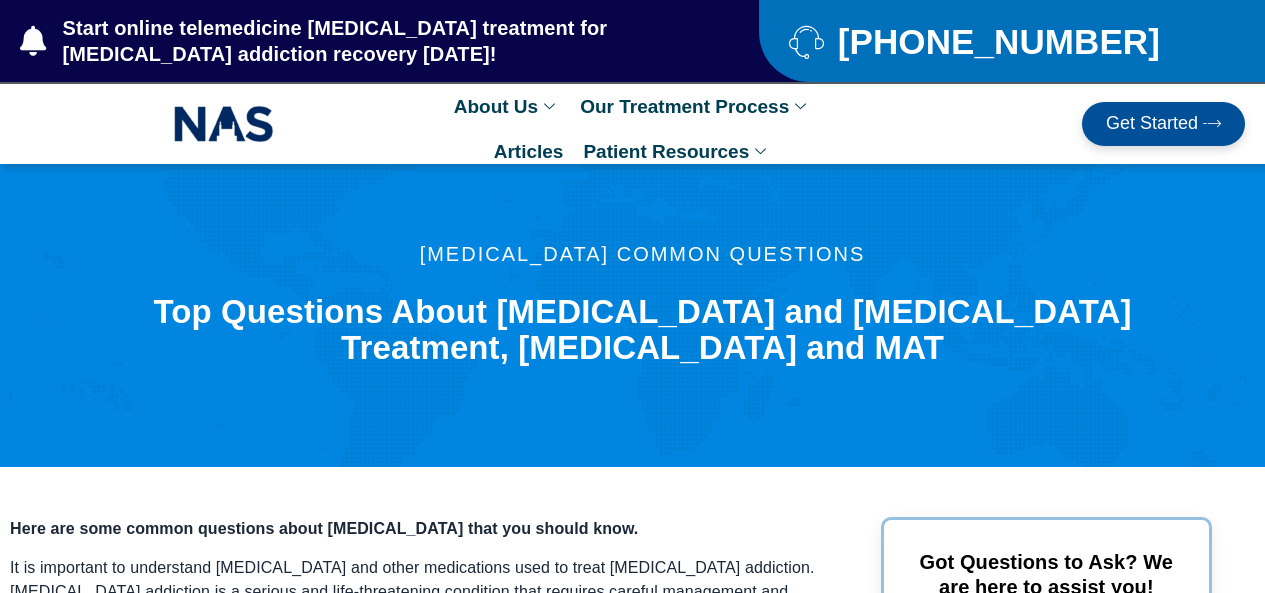 scroll, scrollTop: 0, scrollLeft: 0, axis: both 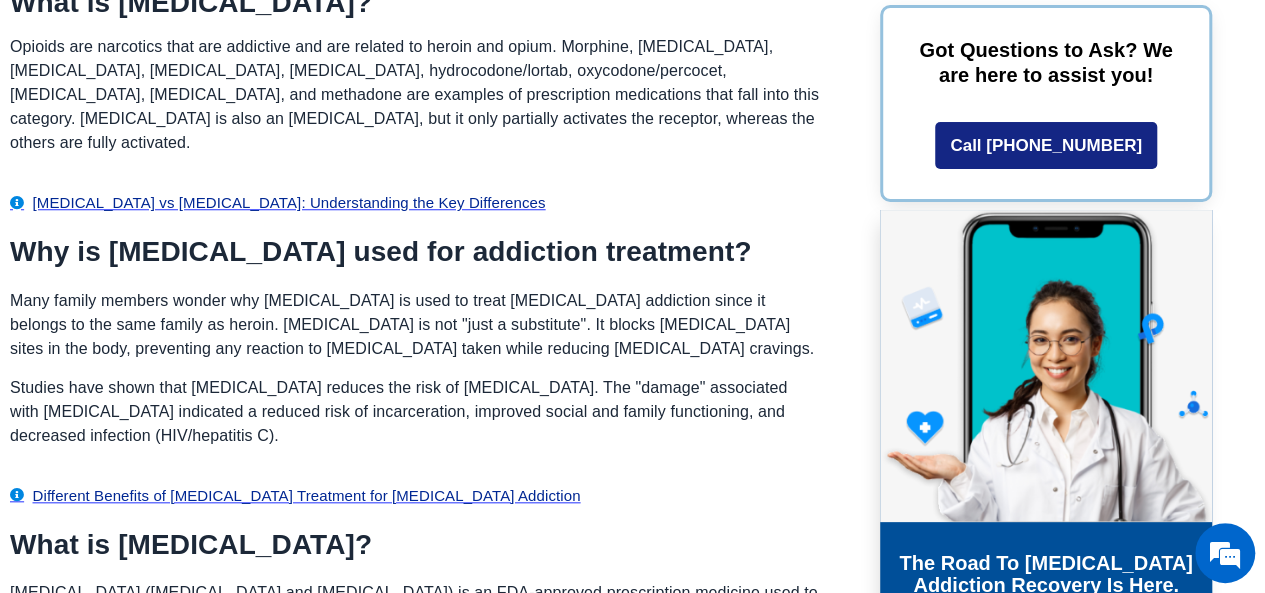 click on "Suboxone vs Subutex: Understanding the Key Differences" at bounding box center [287, 202] 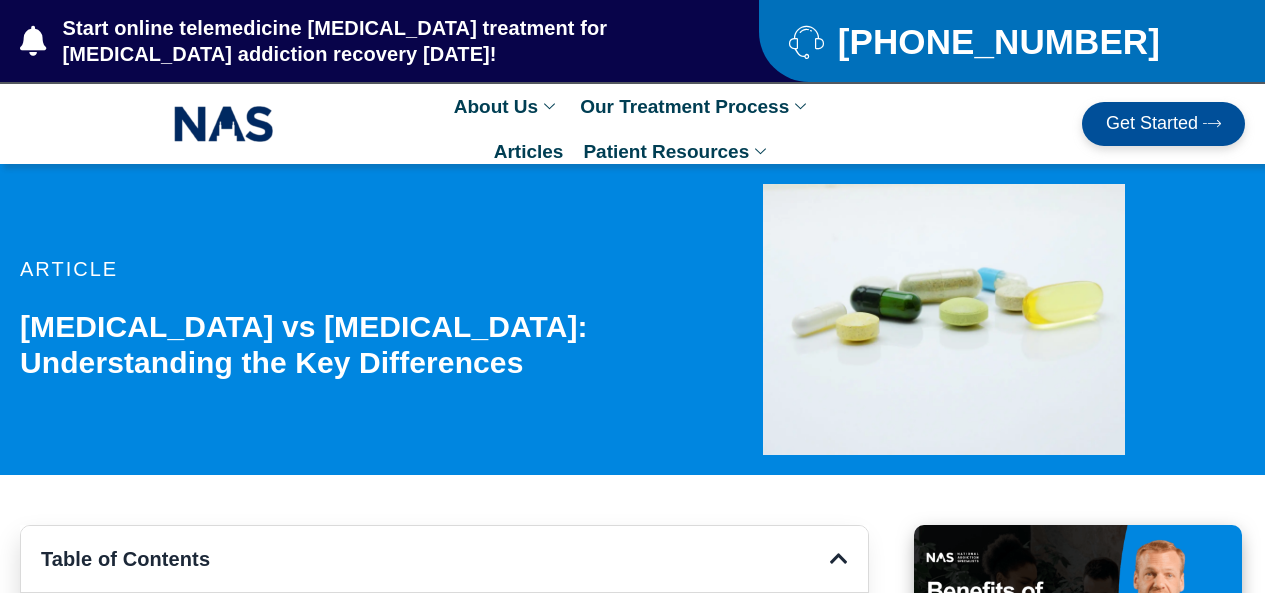 scroll, scrollTop: 0, scrollLeft: 0, axis: both 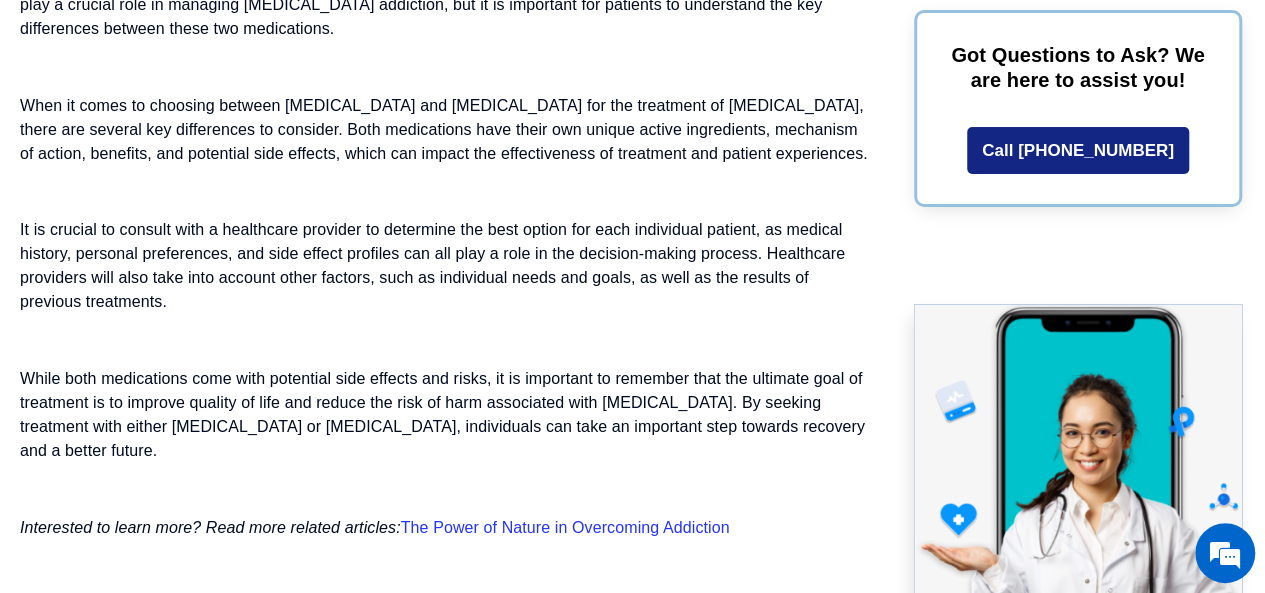 click on "Book your appointment today!" at bounding box center [133, 604] 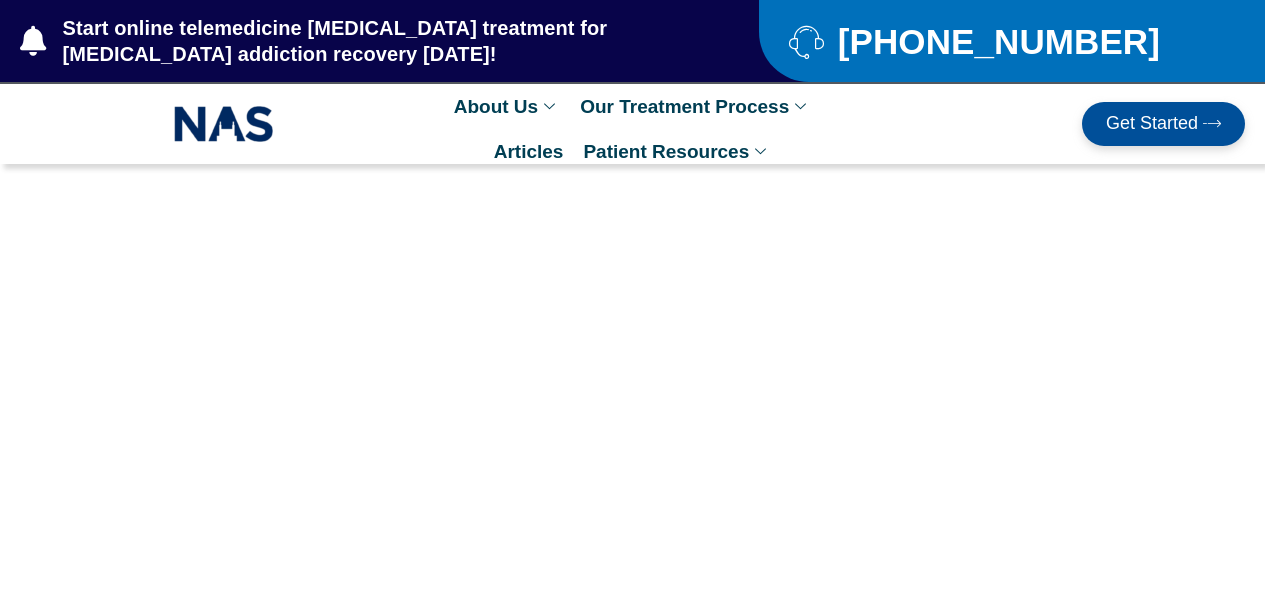 scroll, scrollTop: 0, scrollLeft: 0, axis: both 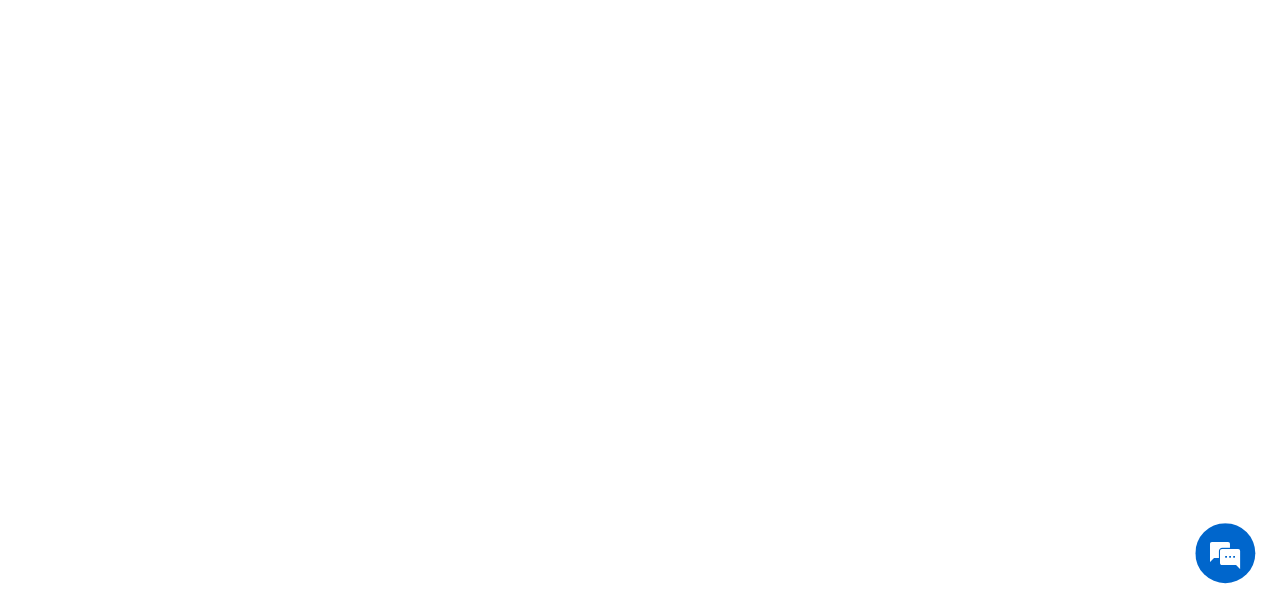 type on "****" 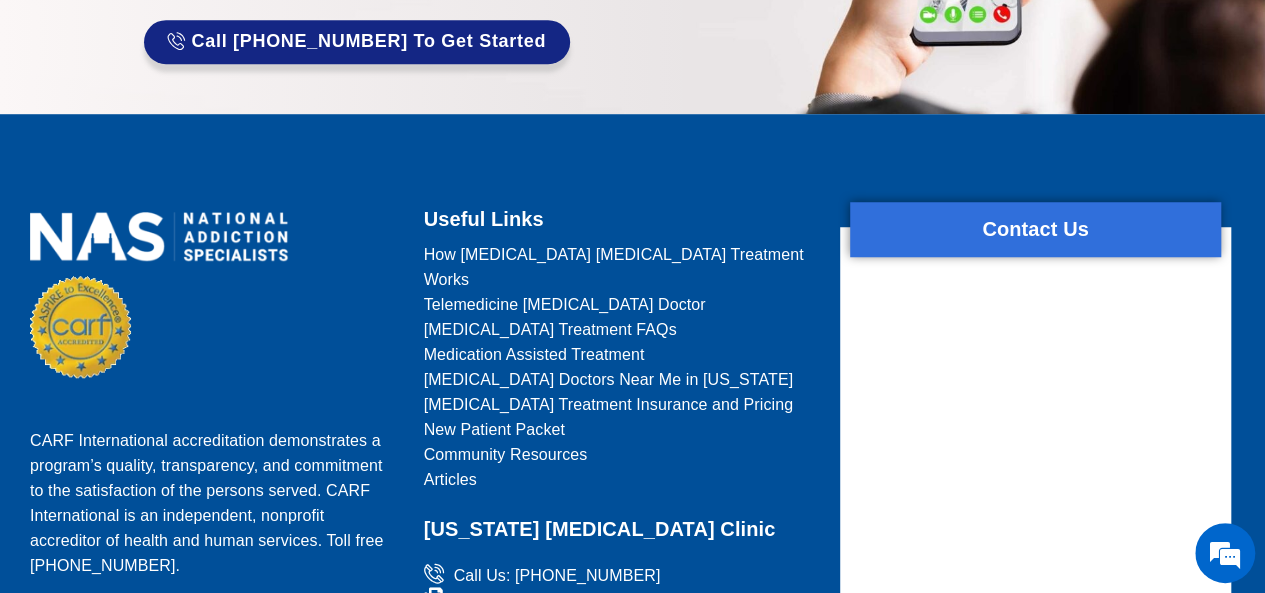 scroll, scrollTop: 657, scrollLeft: 0, axis: vertical 